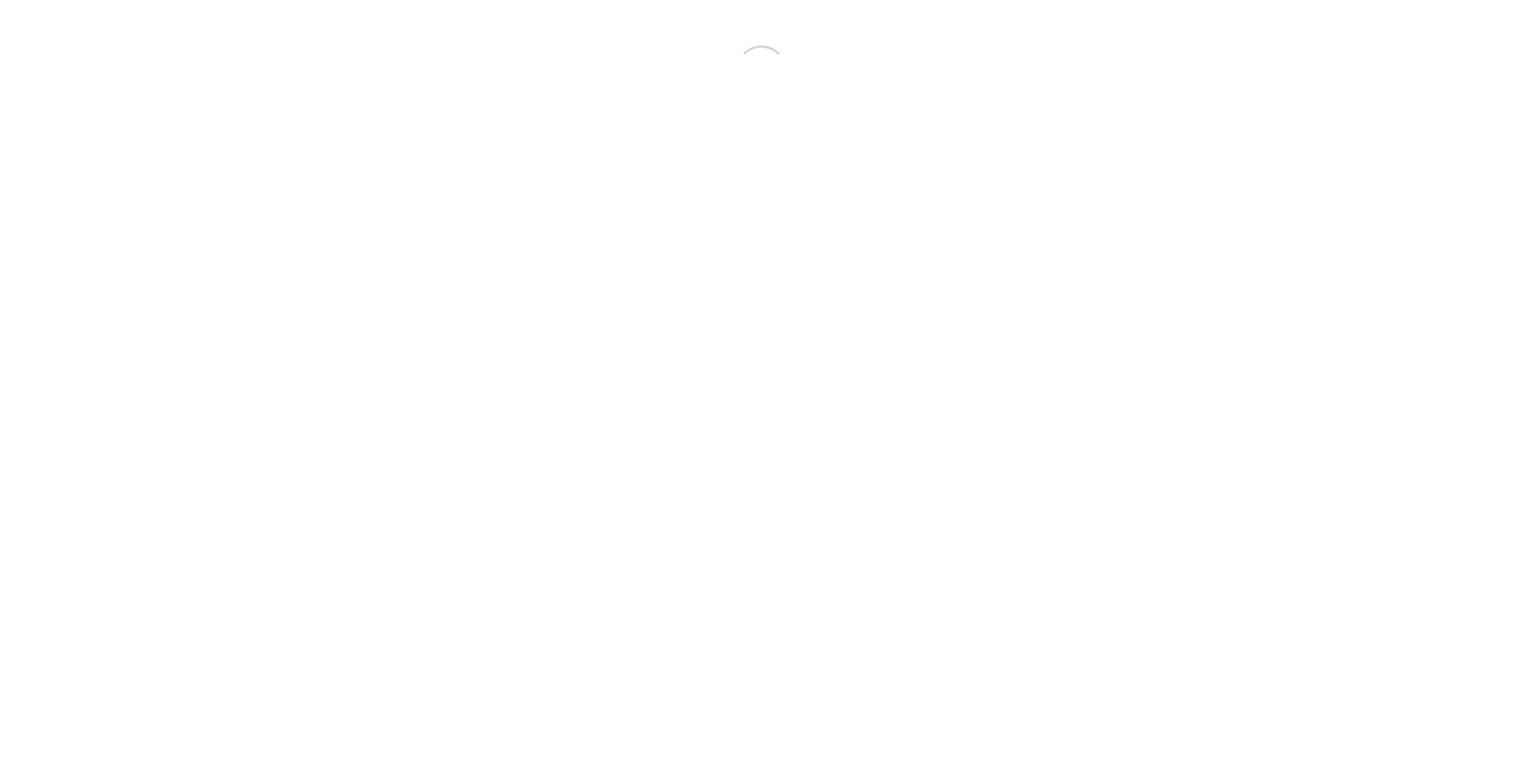 scroll, scrollTop: 0, scrollLeft: 0, axis: both 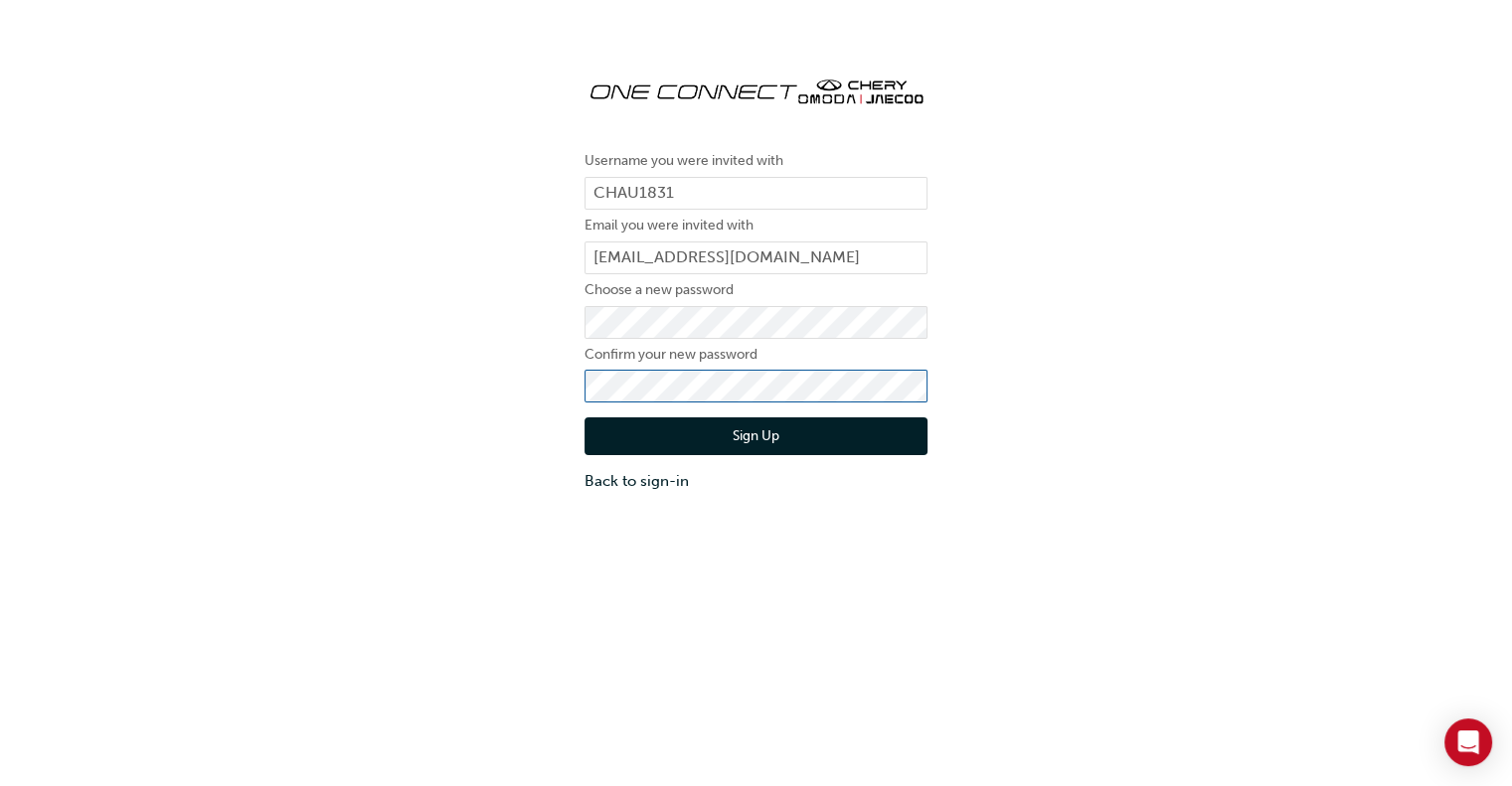 click on "Sign Up" at bounding box center [756, 436] 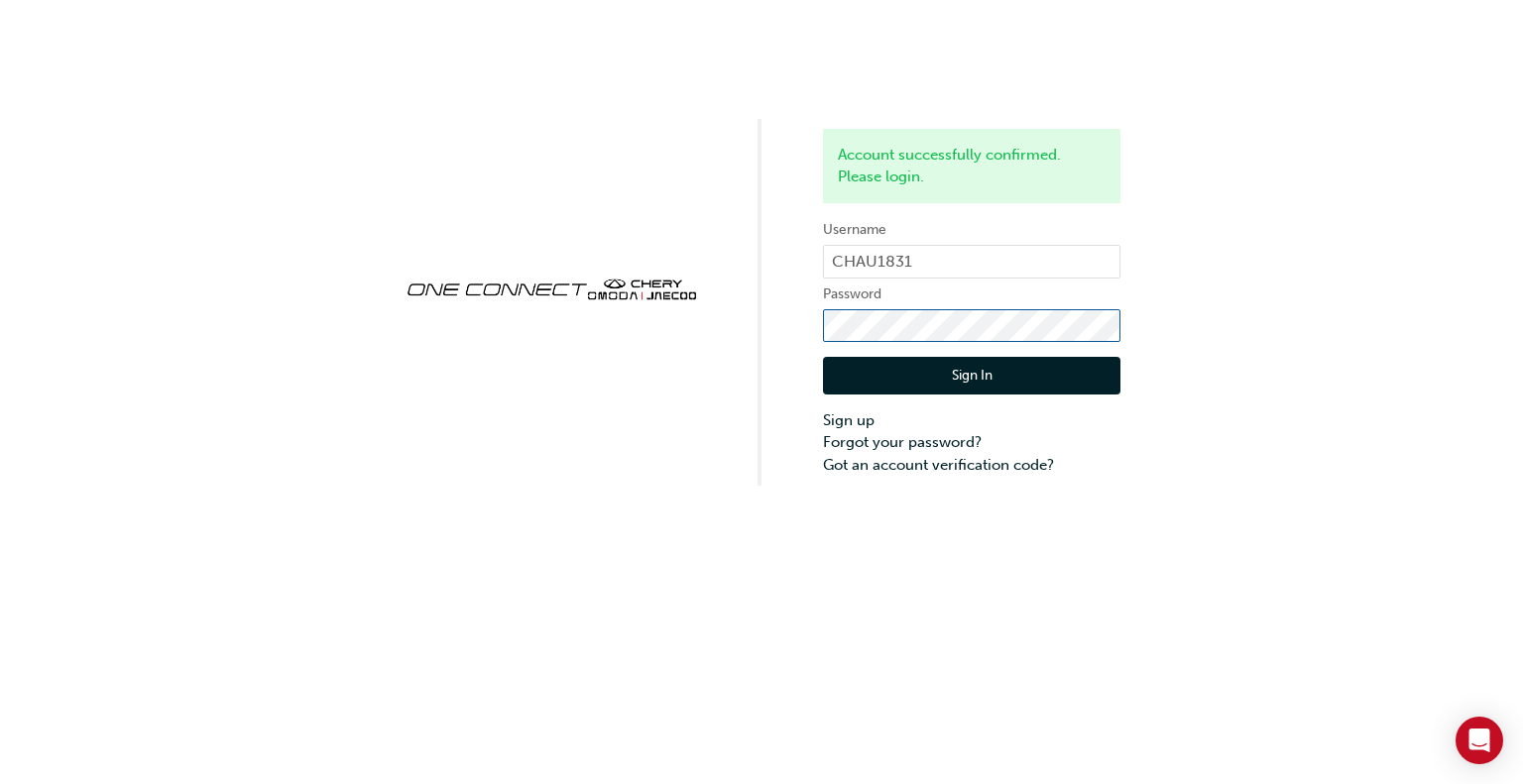 click on "Sign In" at bounding box center (972, 376) 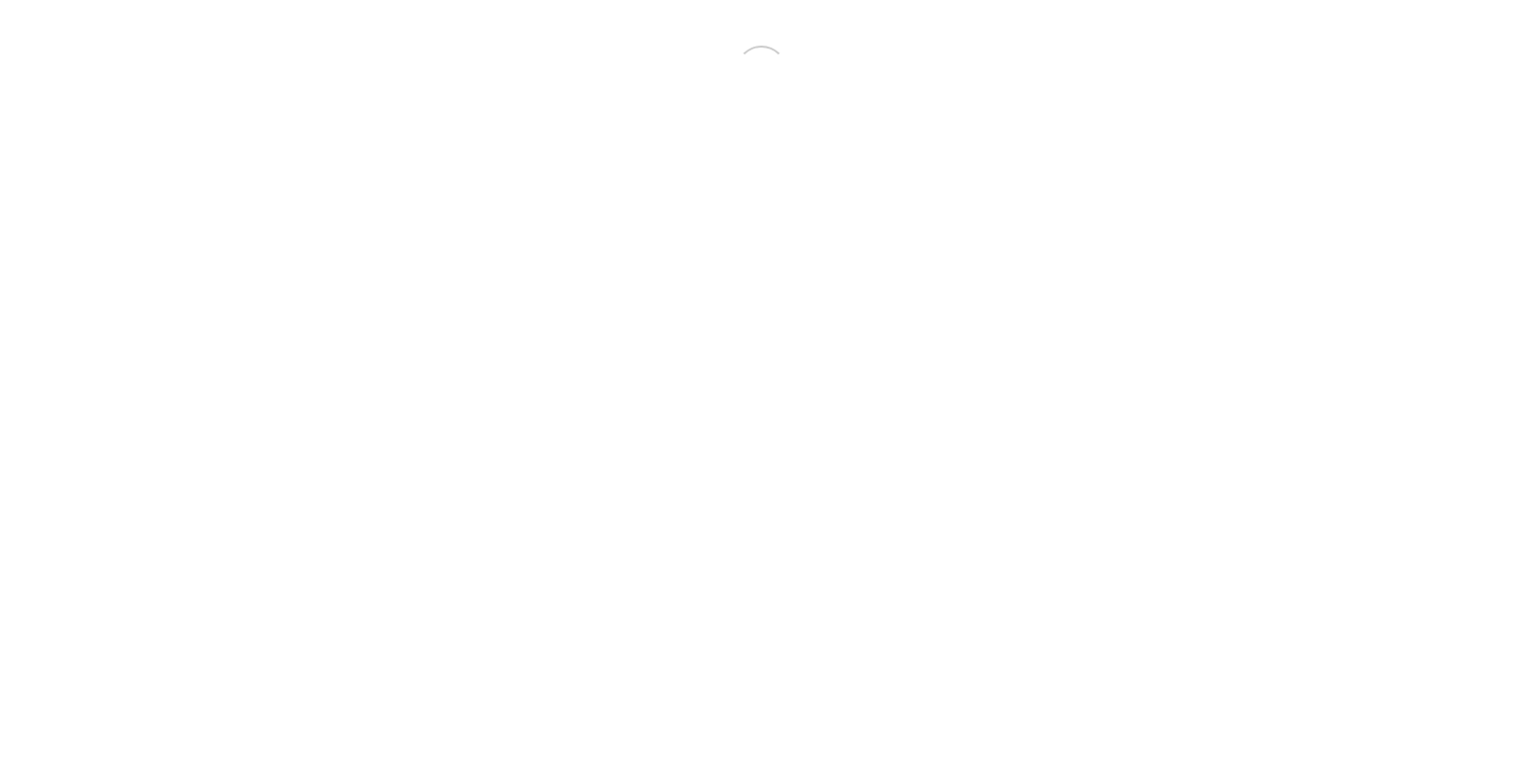 scroll, scrollTop: 0, scrollLeft: 0, axis: both 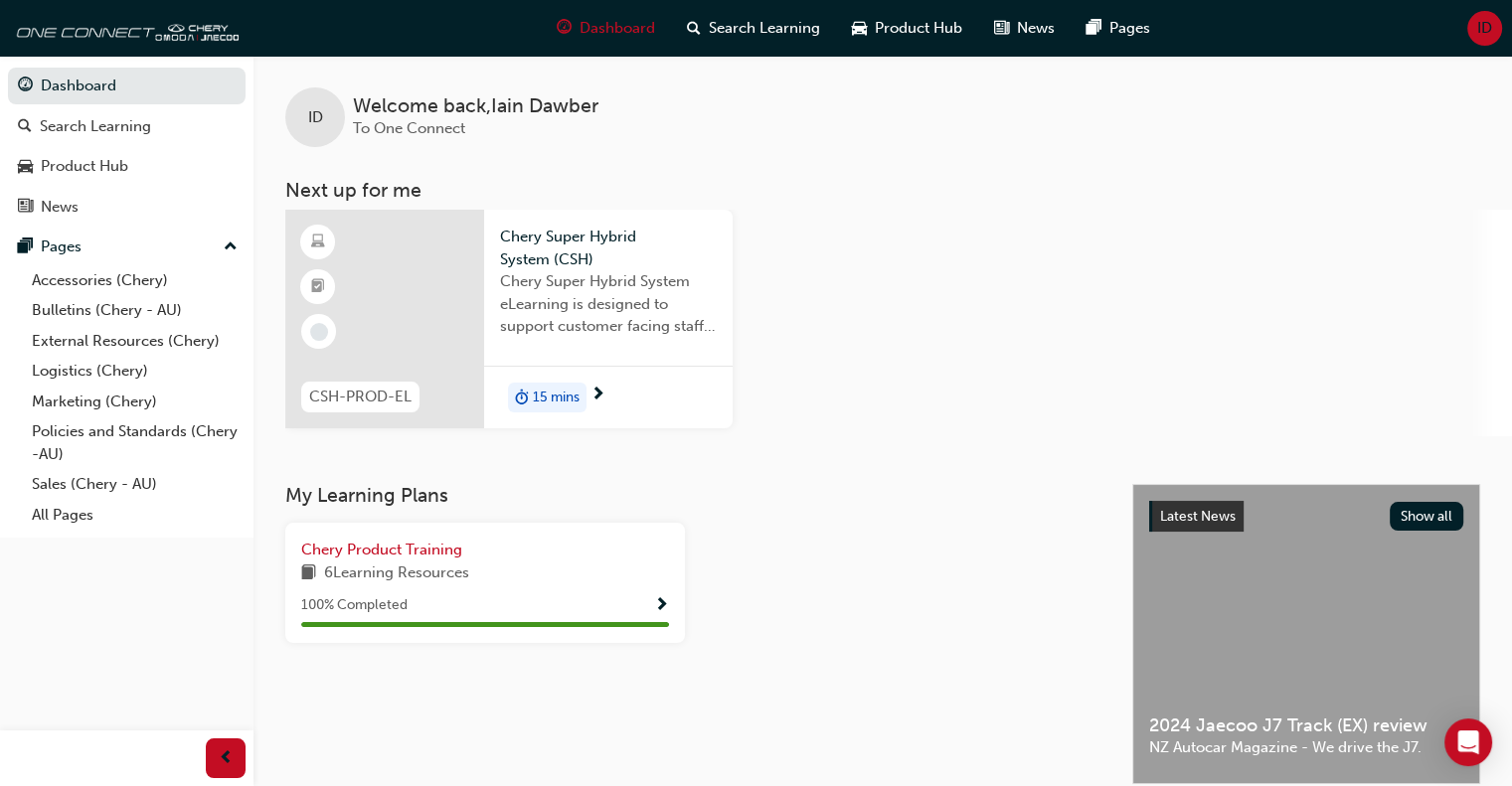 click on "Chery Super Hybrid System eLearning is designed to support customer facing staff with the understanding of CSH key components function operation energy use recovery and benefits." at bounding box center [608, 304] 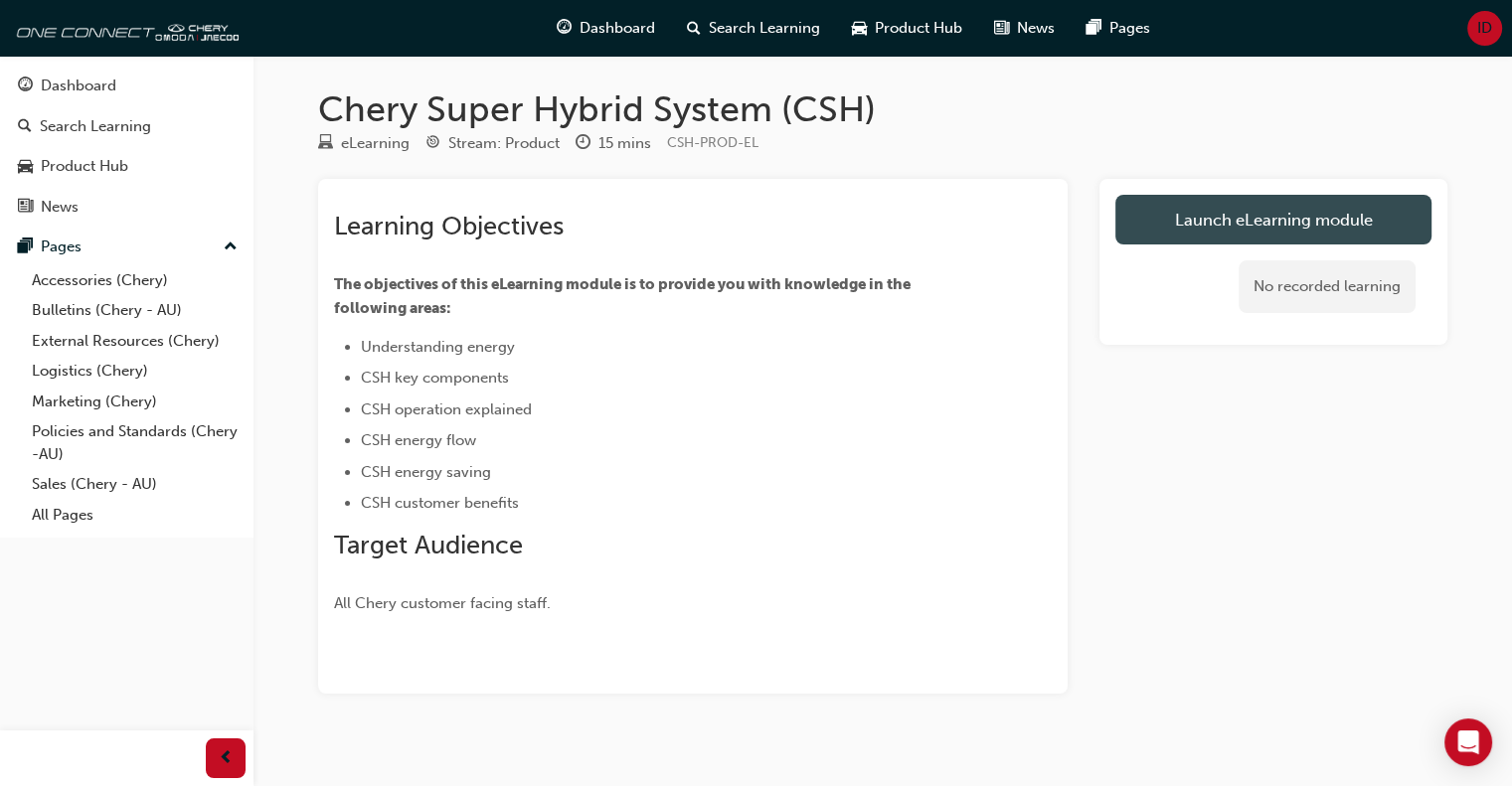 click on "Launch eLearning module" at bounding box center [1273, 220] 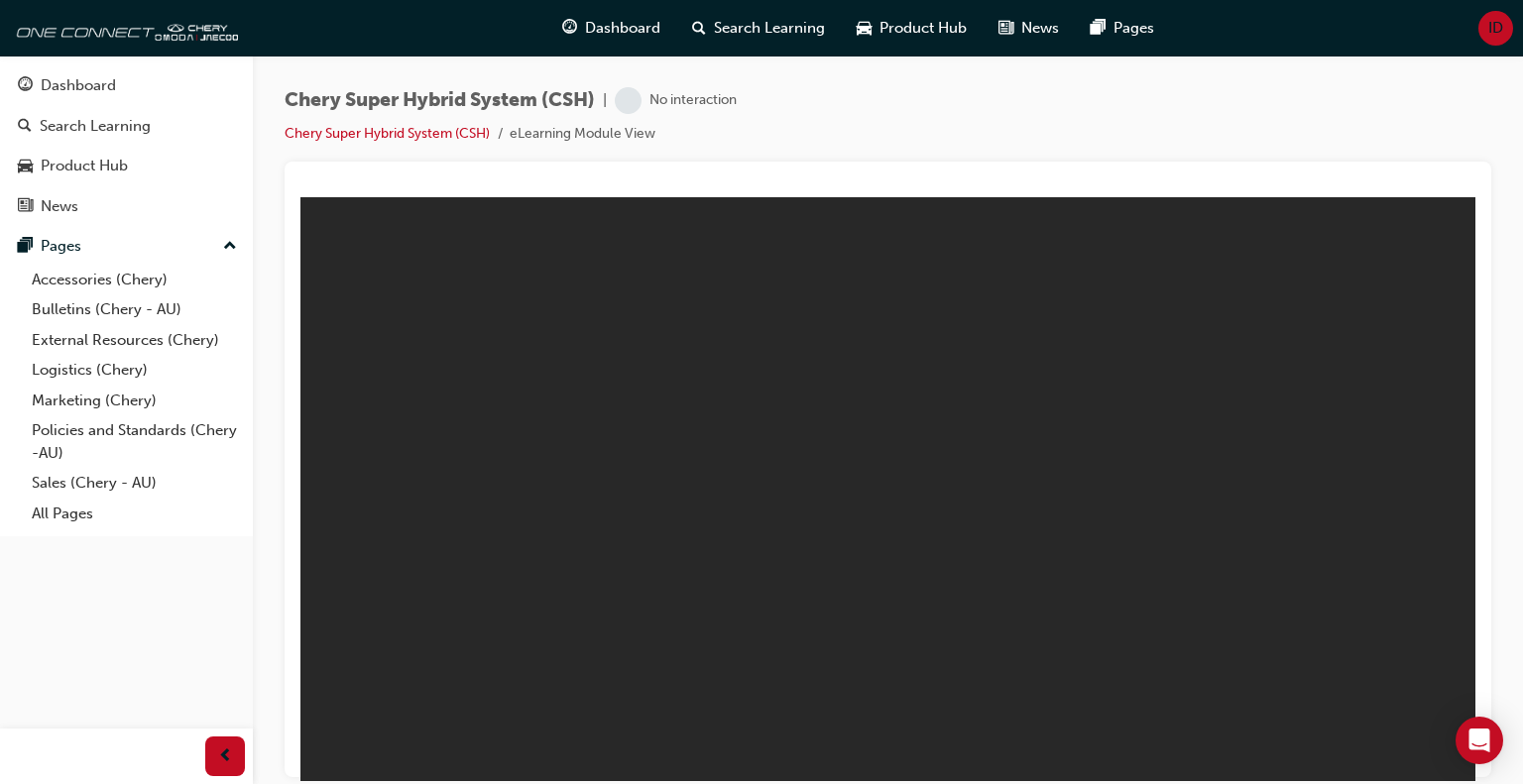scroll, scrollTop: 0, scrollLeft: 0, axis: both 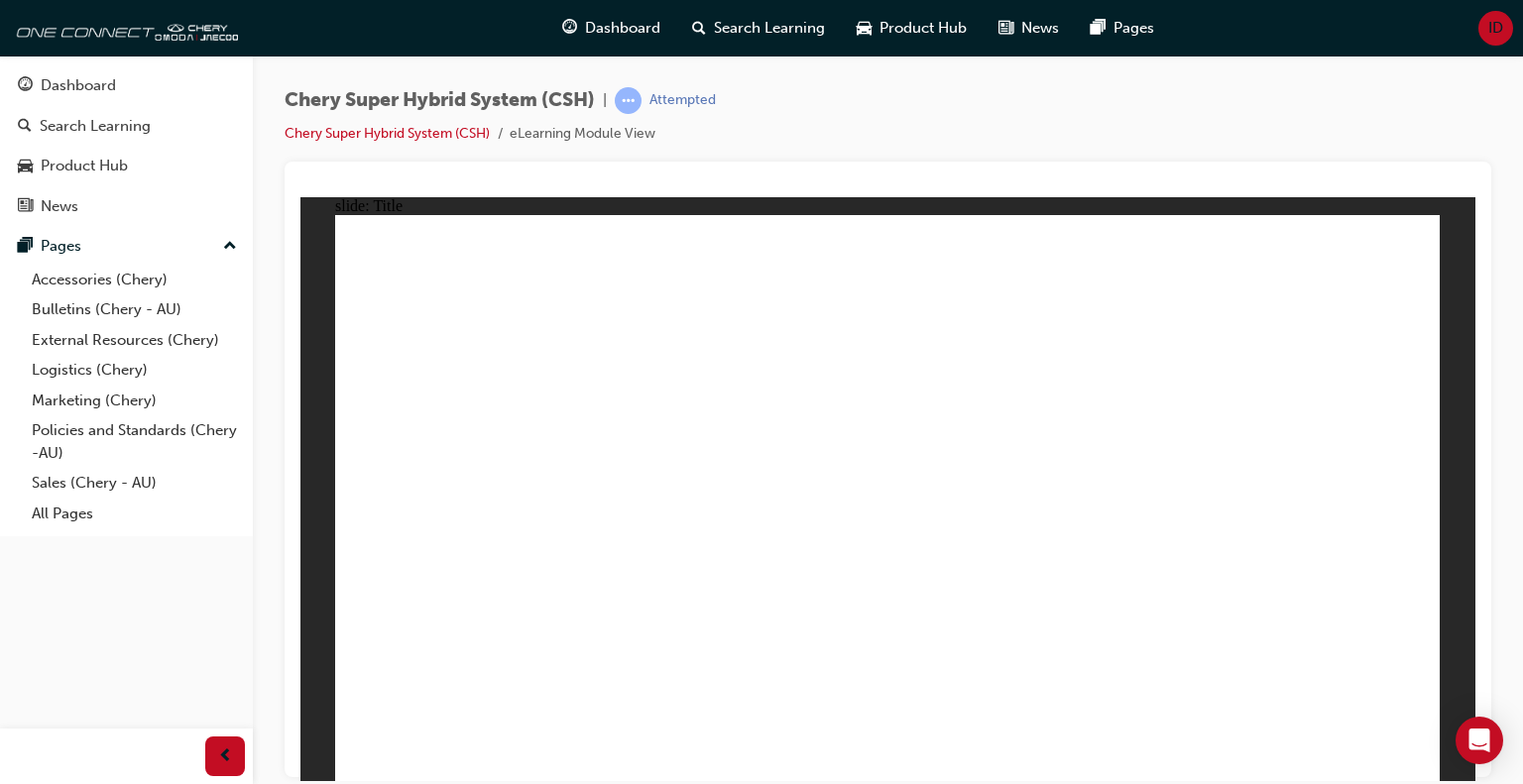 click 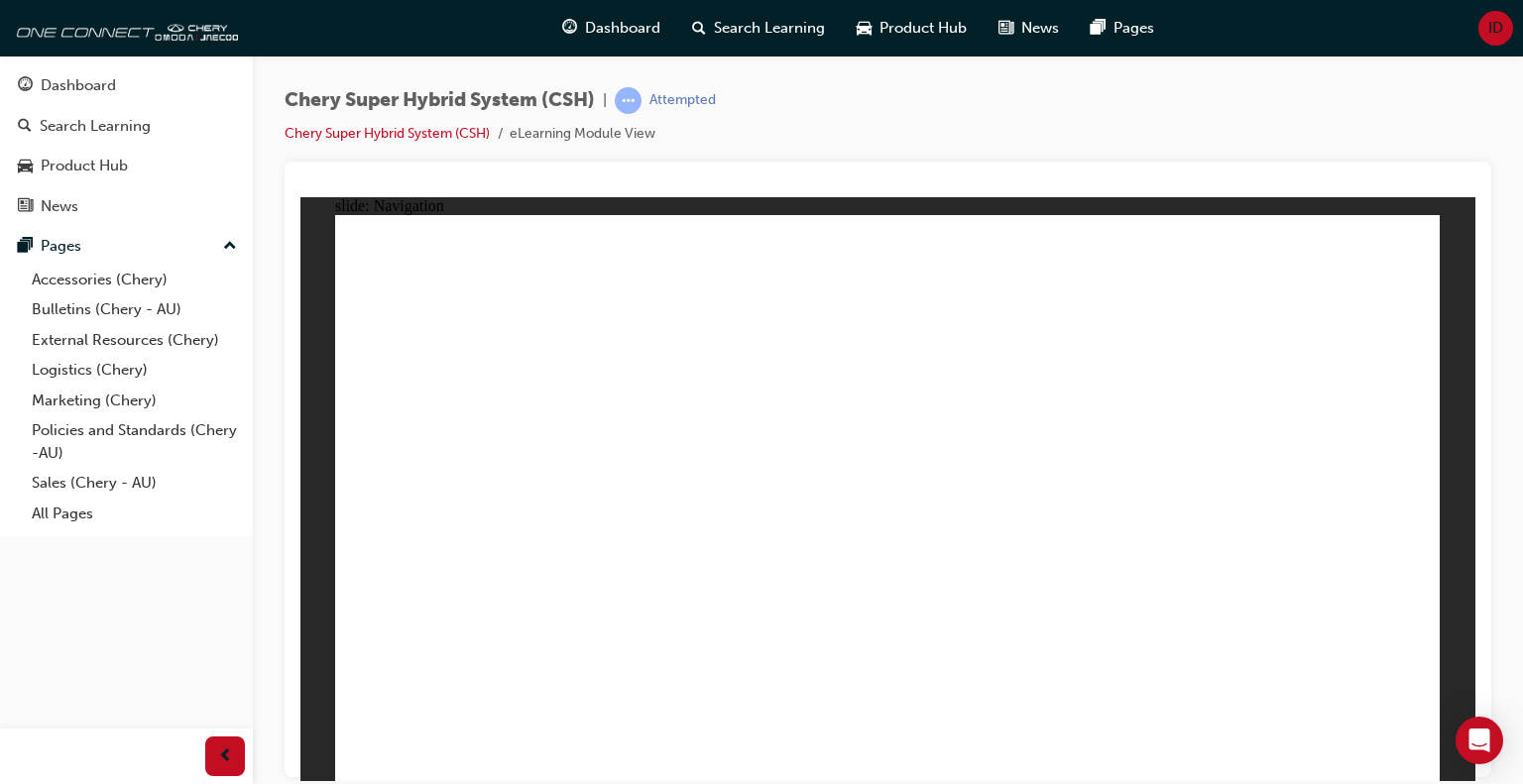click 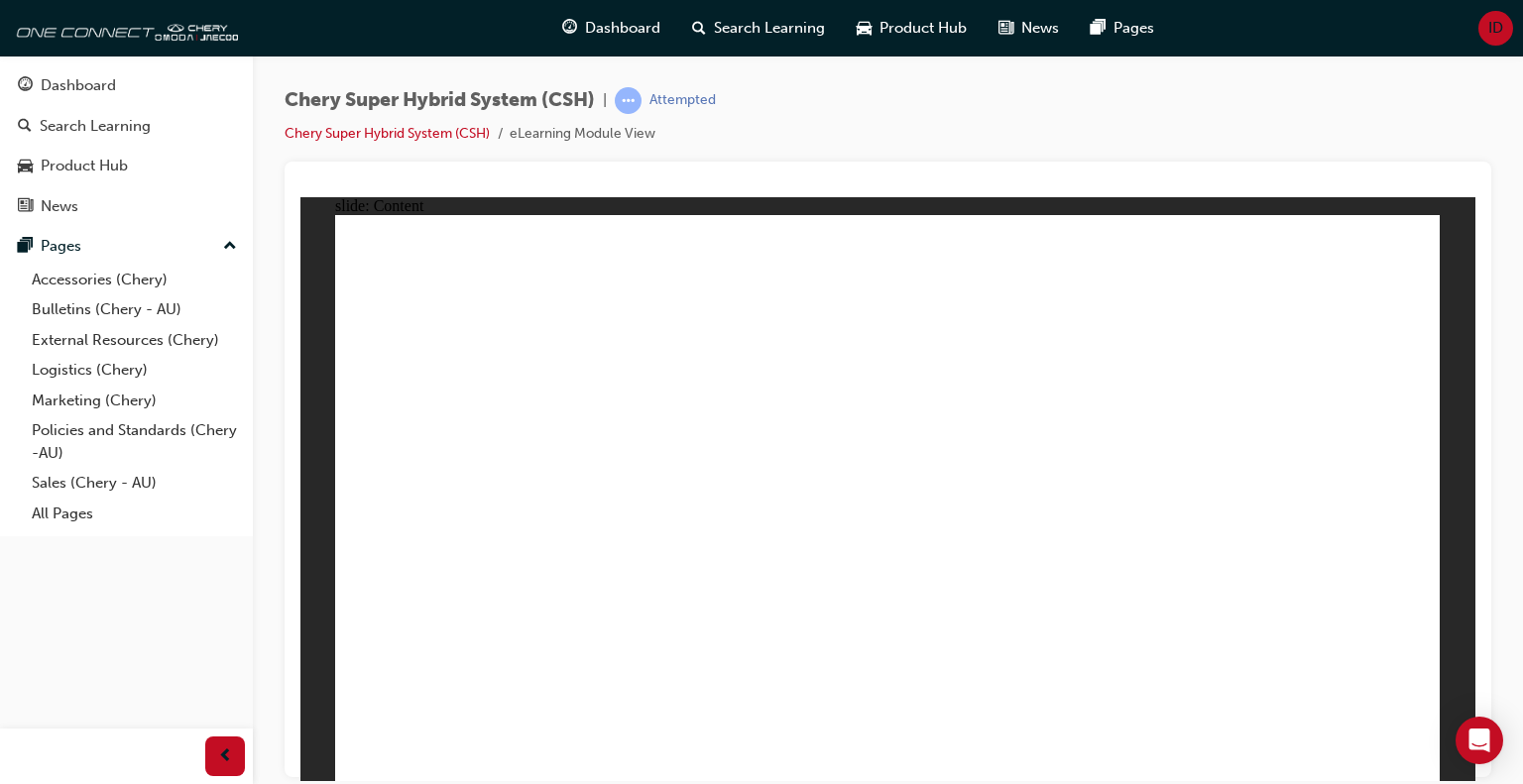 click 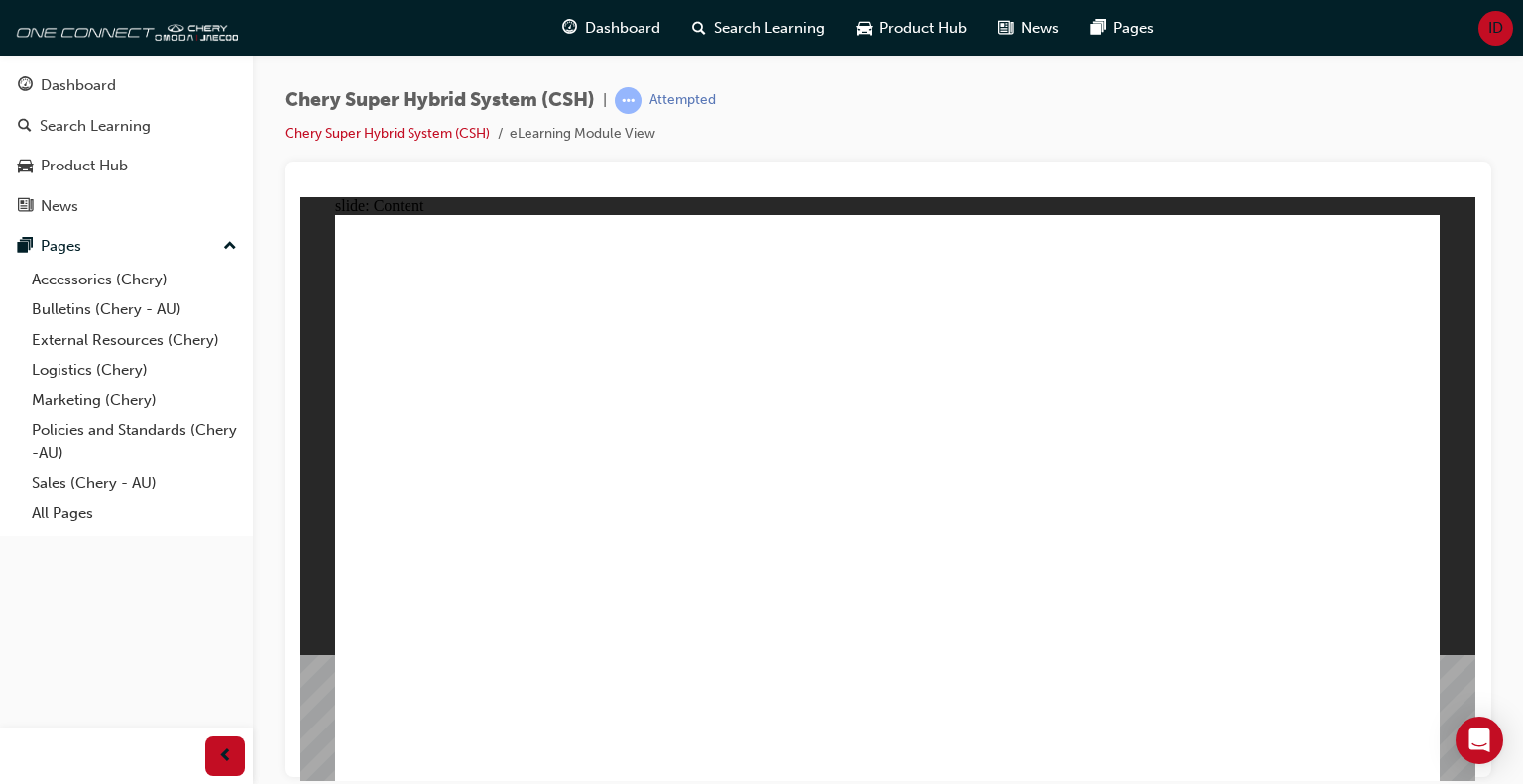 click 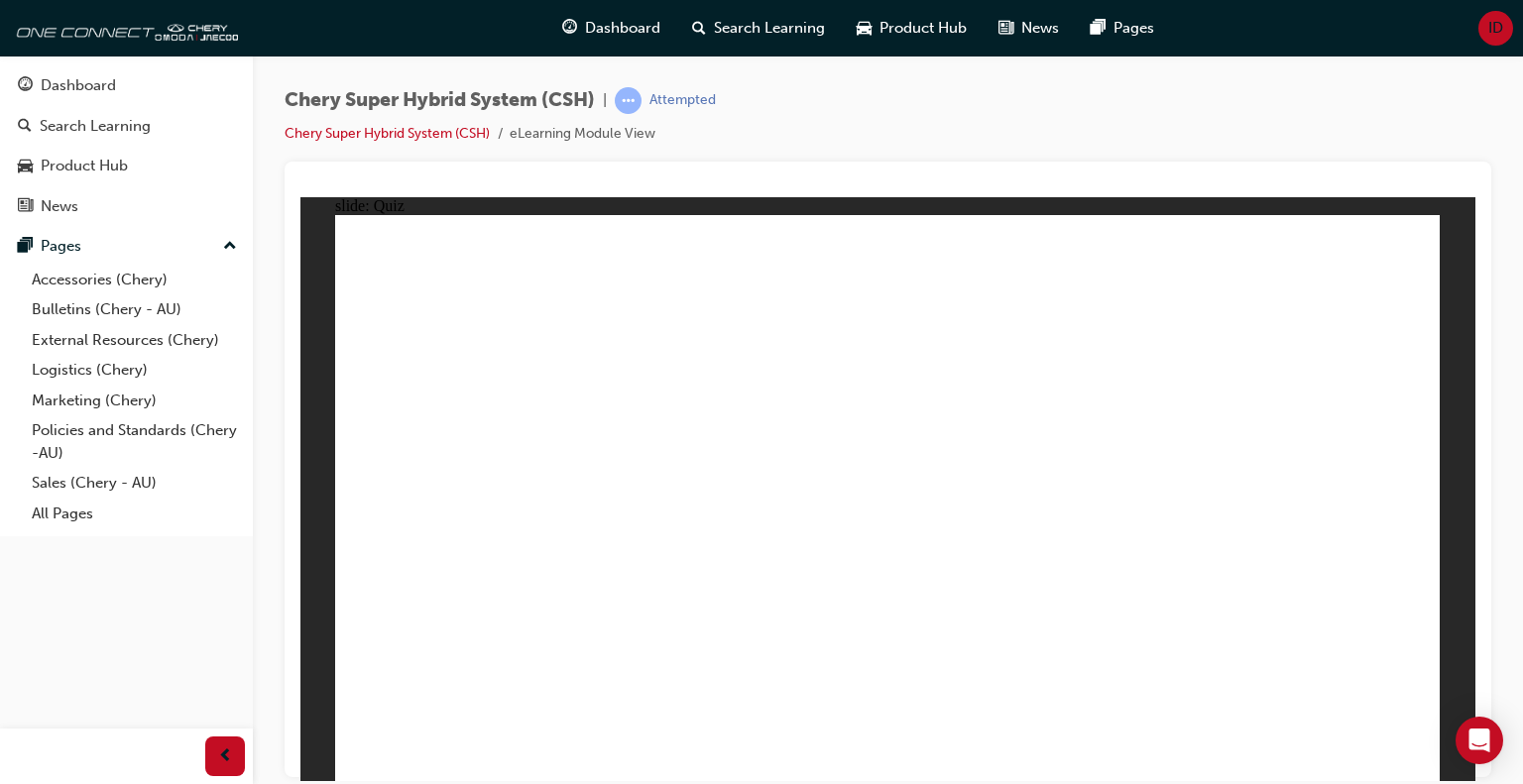 click 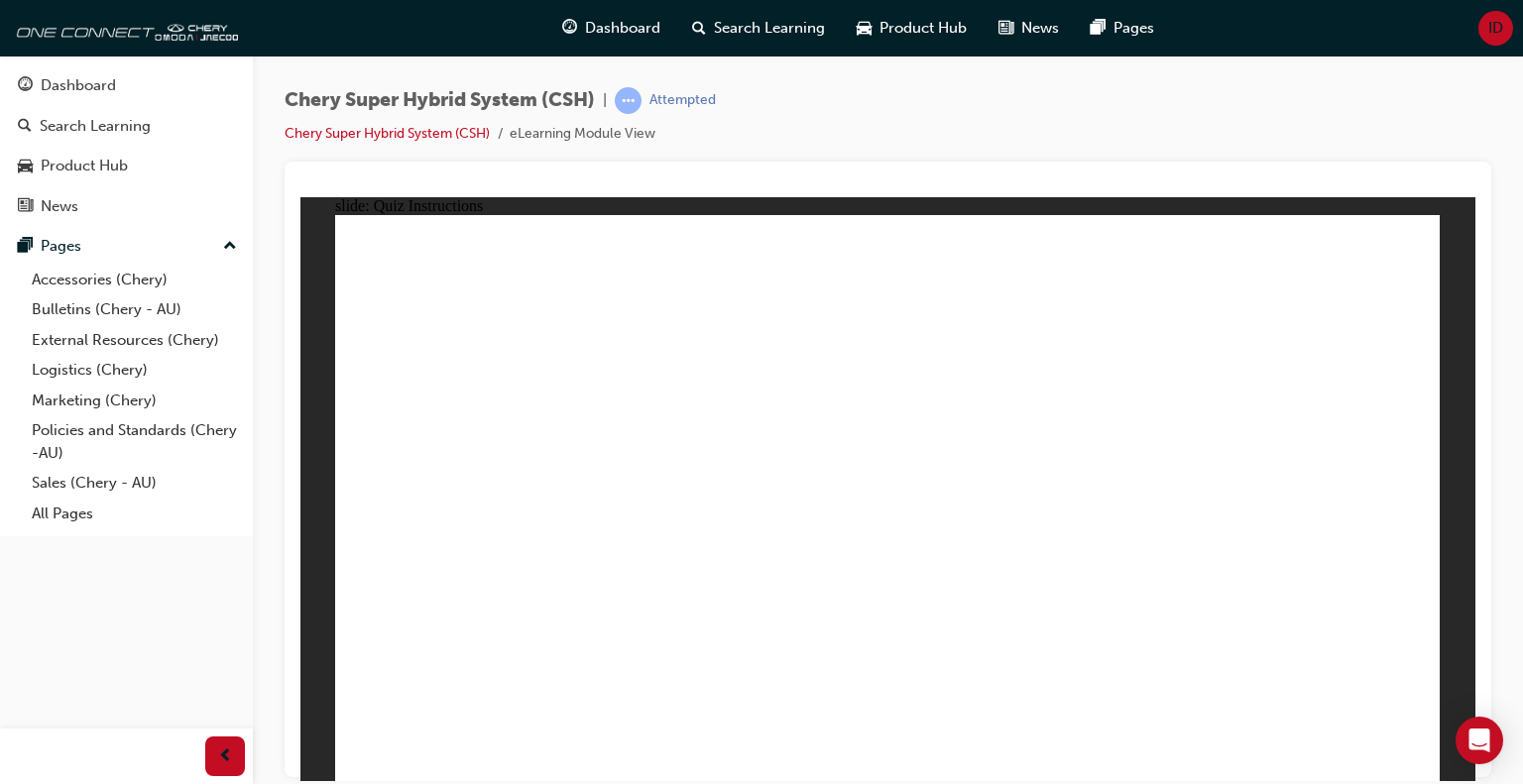 click 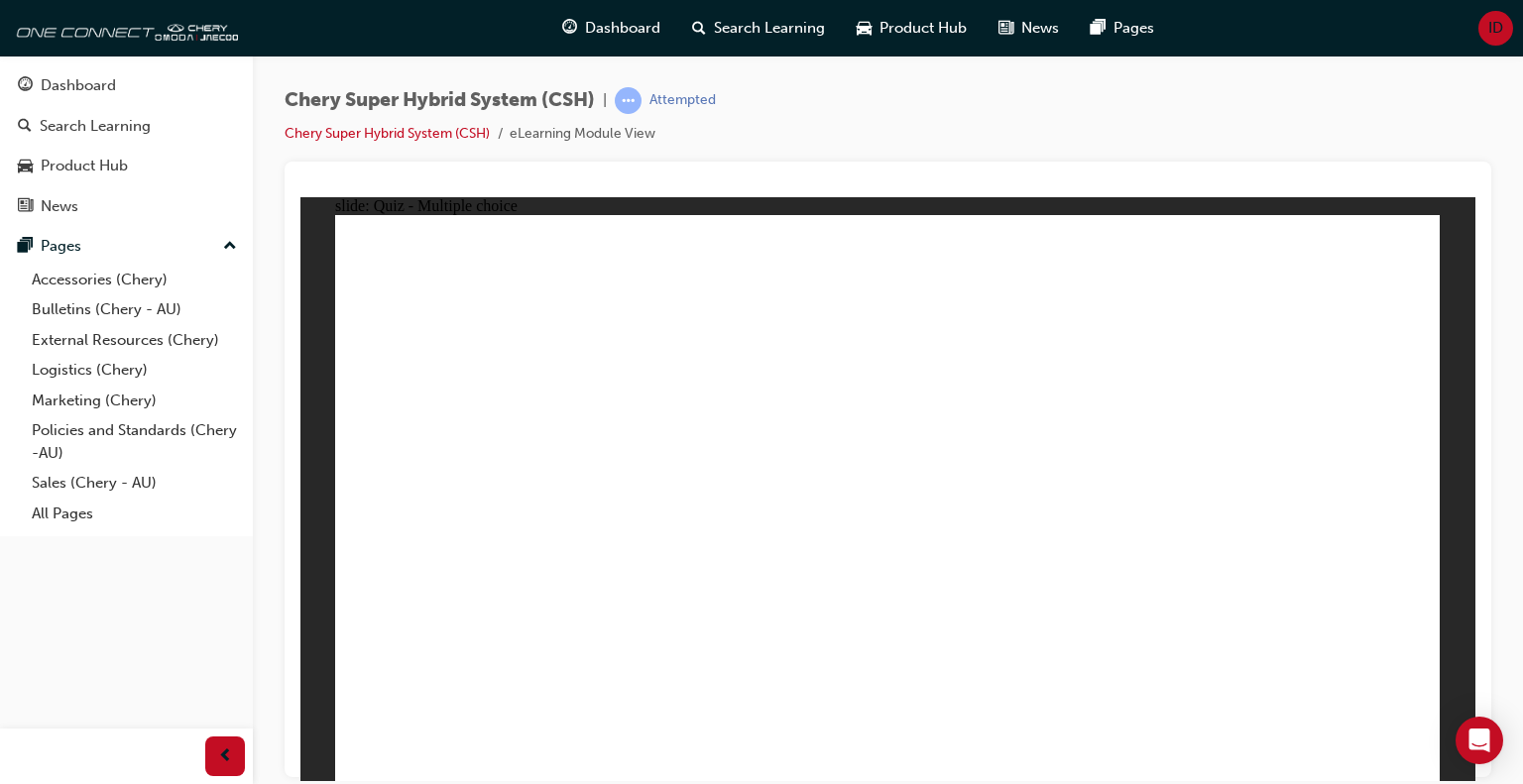 click 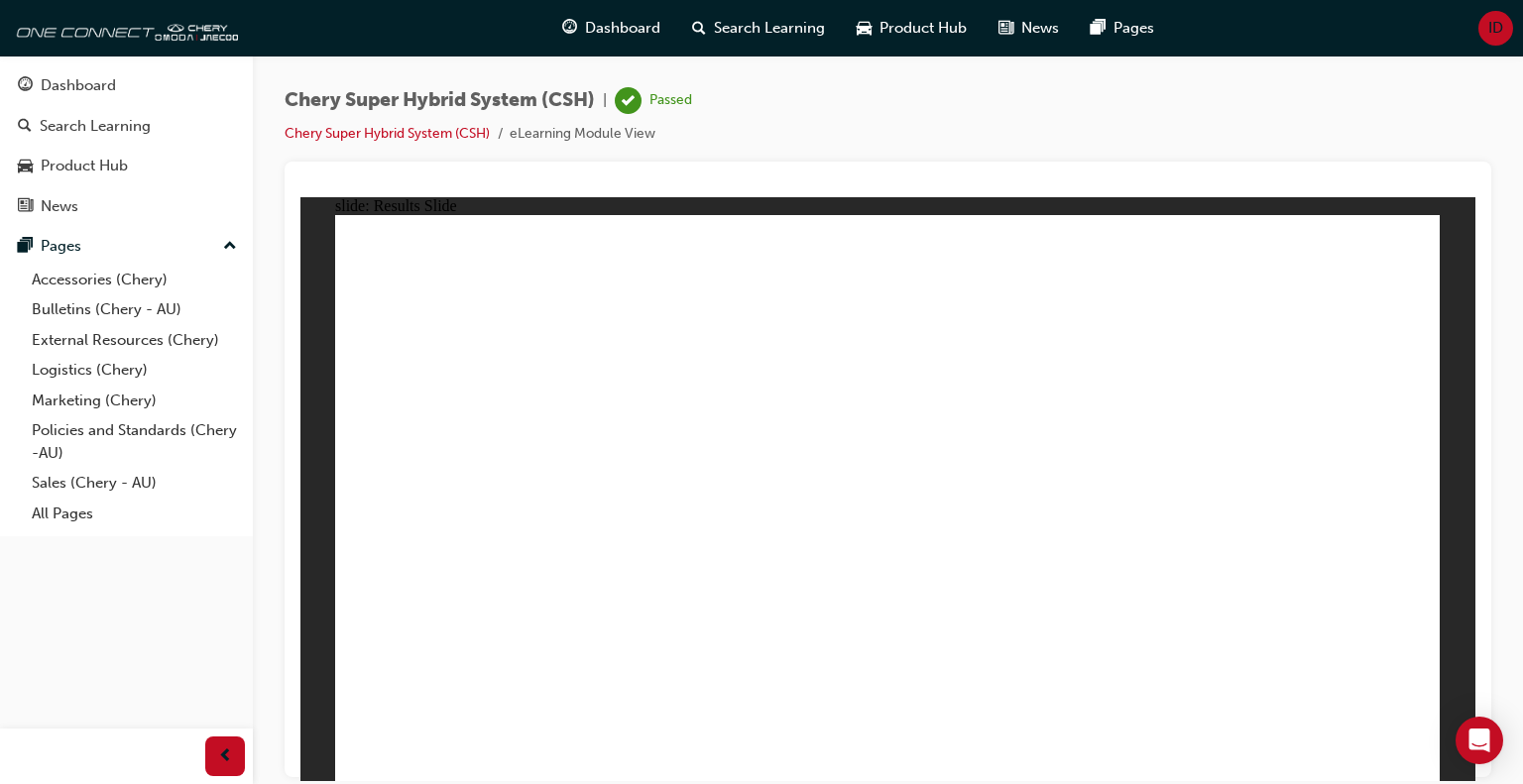click 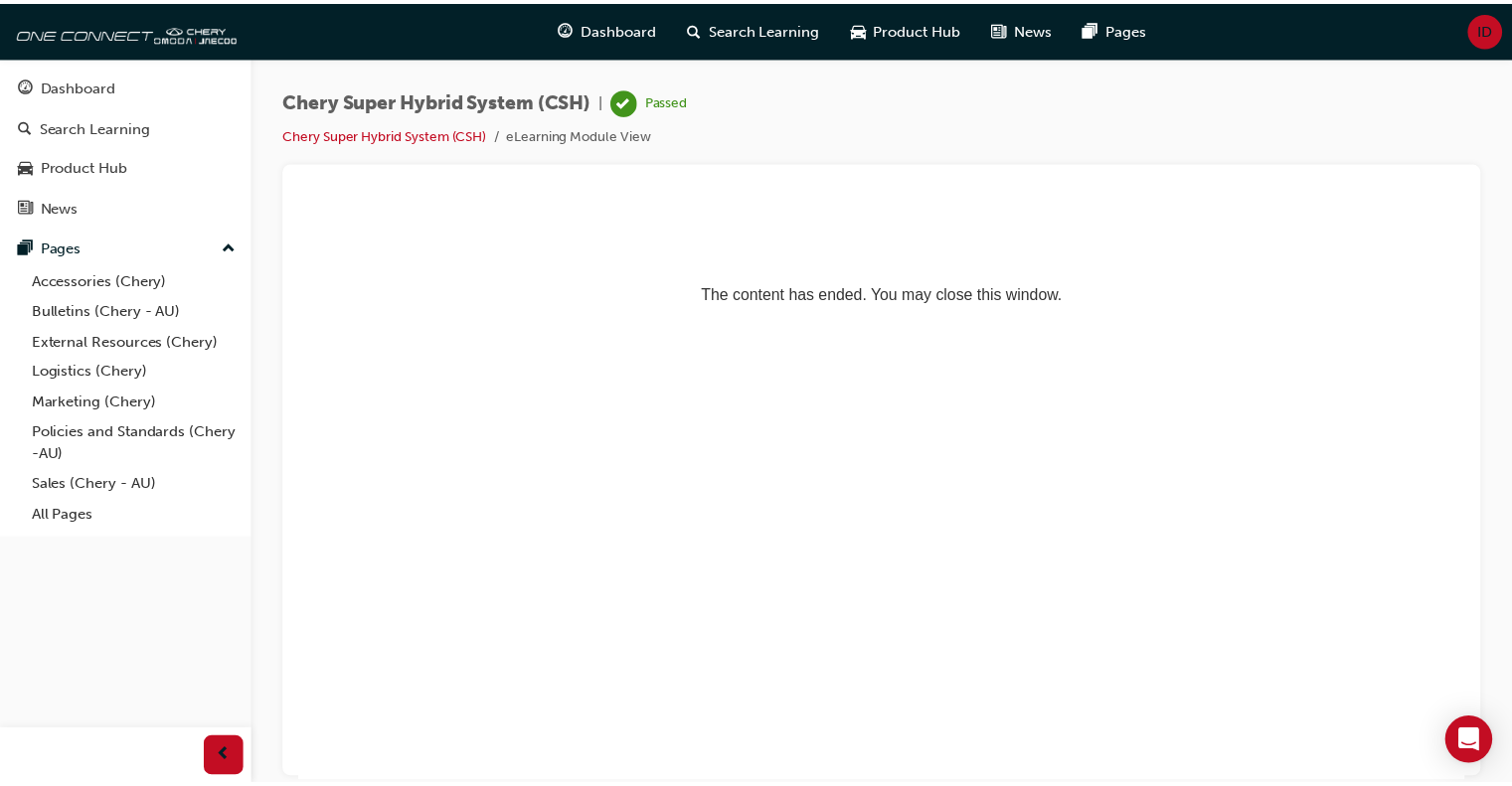 scroll, scrollTop: 0, scrollLeft: 0, axis: both 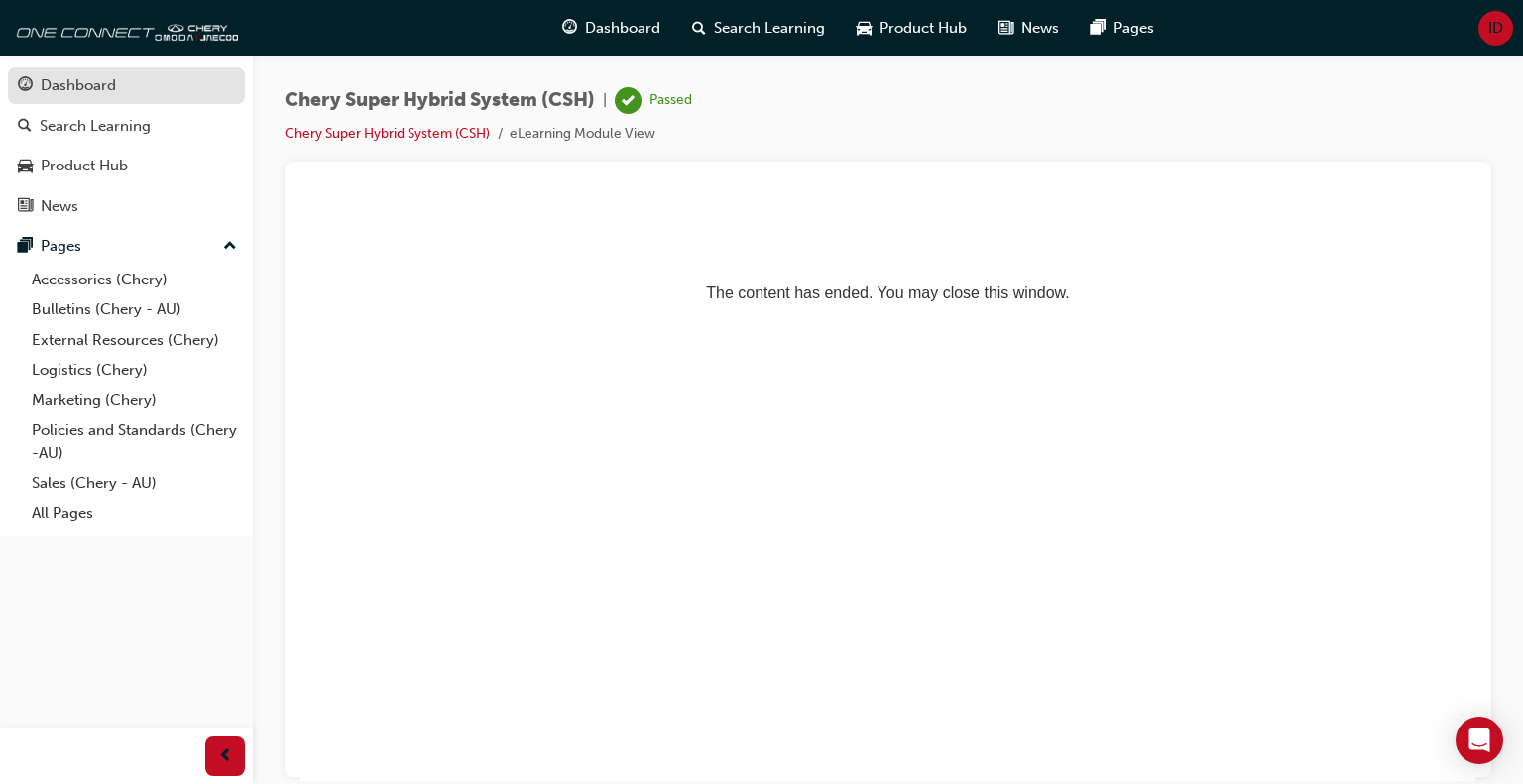 click on "Dashboard" at bounding box center [78, 85] 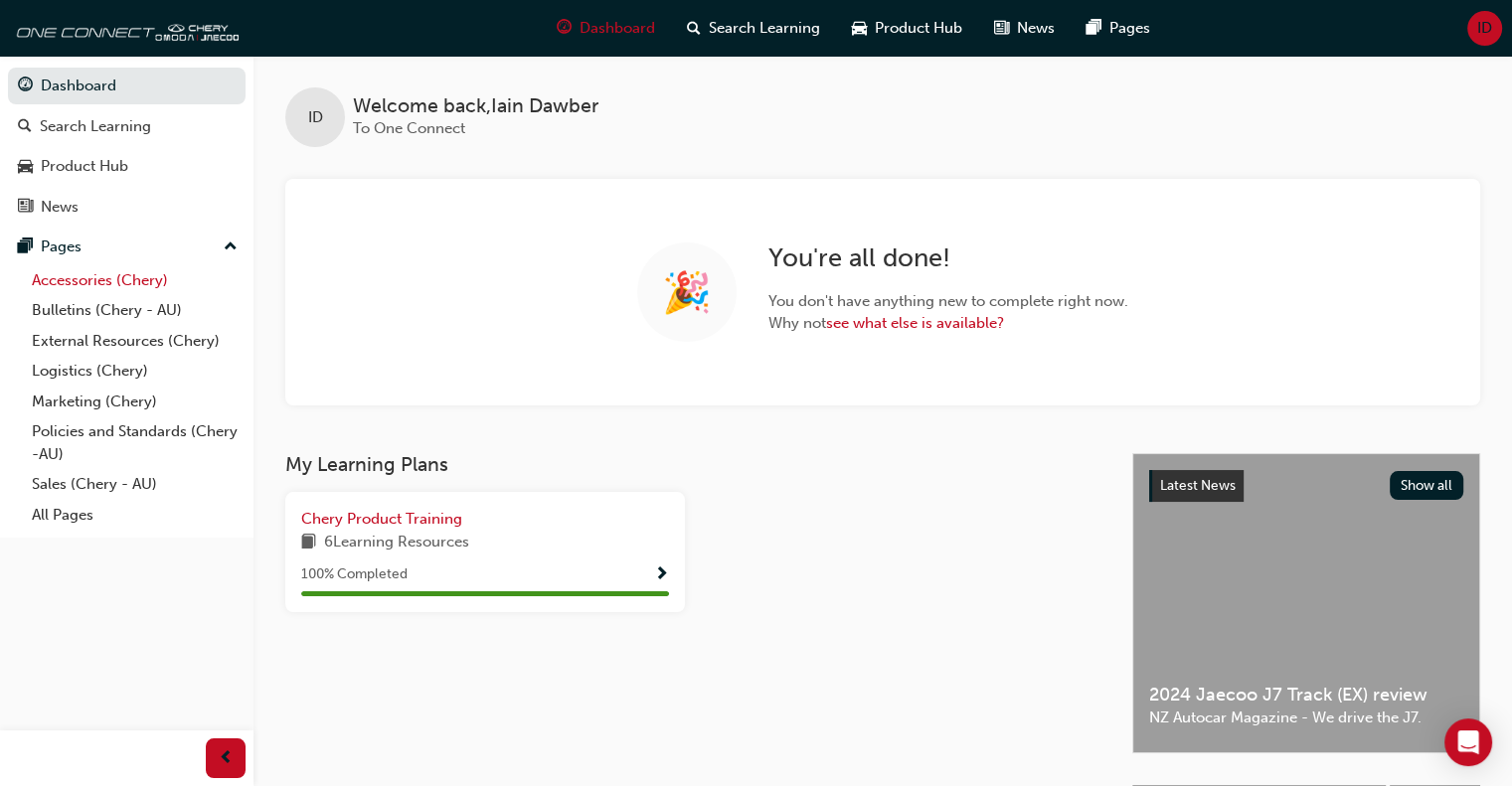 click on "Accessories (Chery)" at bounding box center (134, 280) 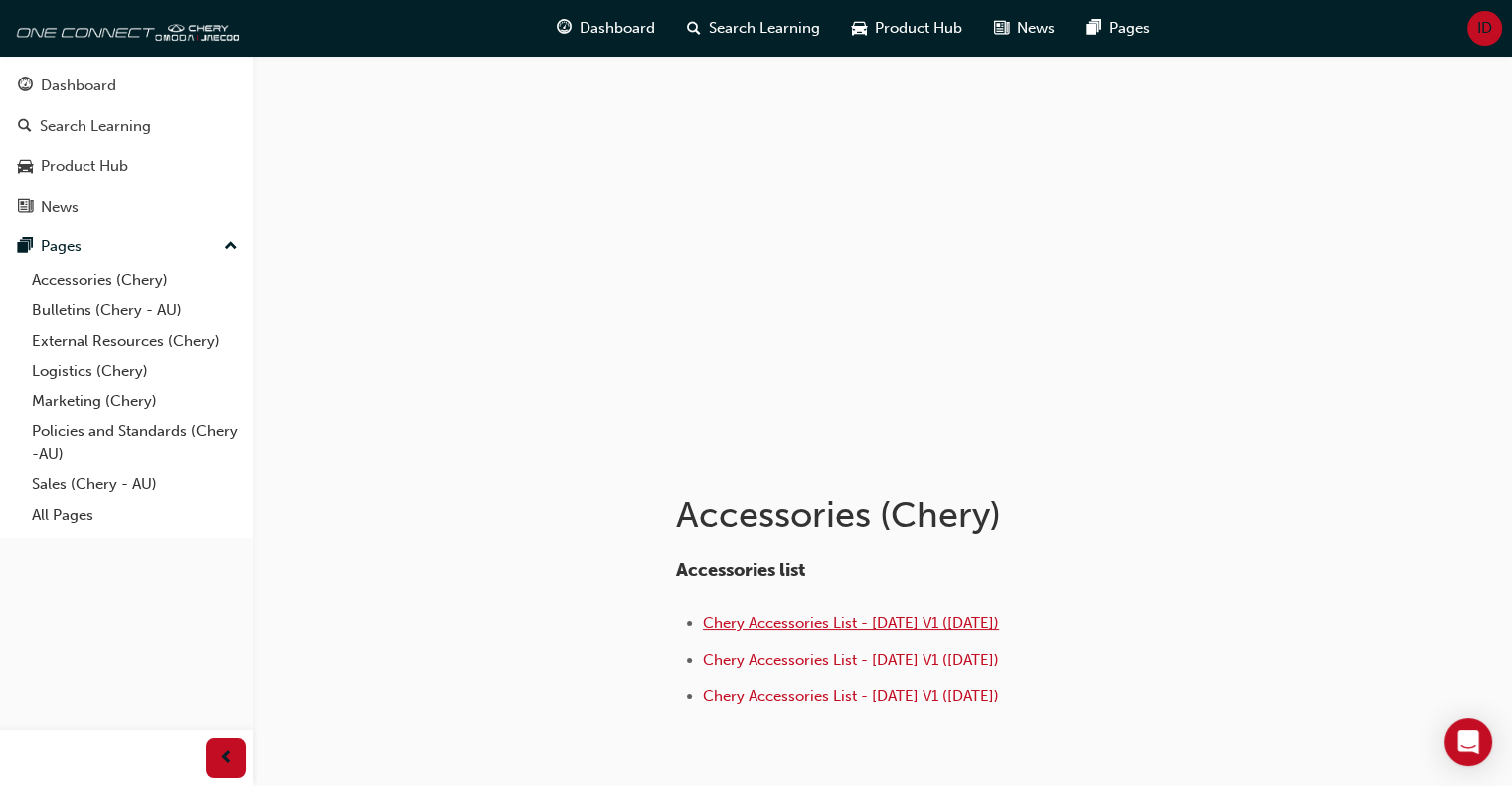 click on "Chery Accessories List - [DATE] V1 ([DATE])" at bounding box center (851, 623) 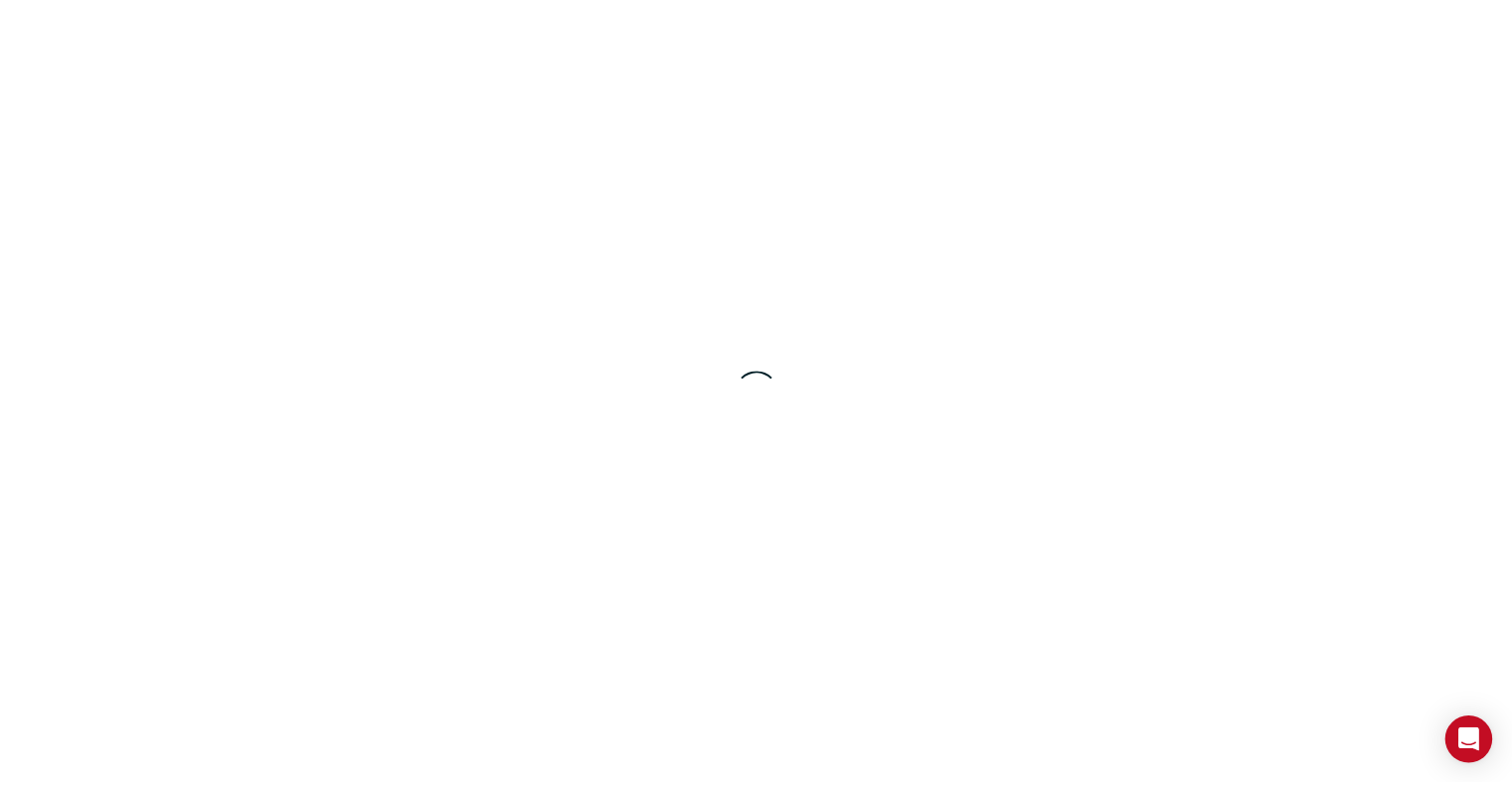 scroll, scrollTop: 0, scrollLeft: 0, axis: both 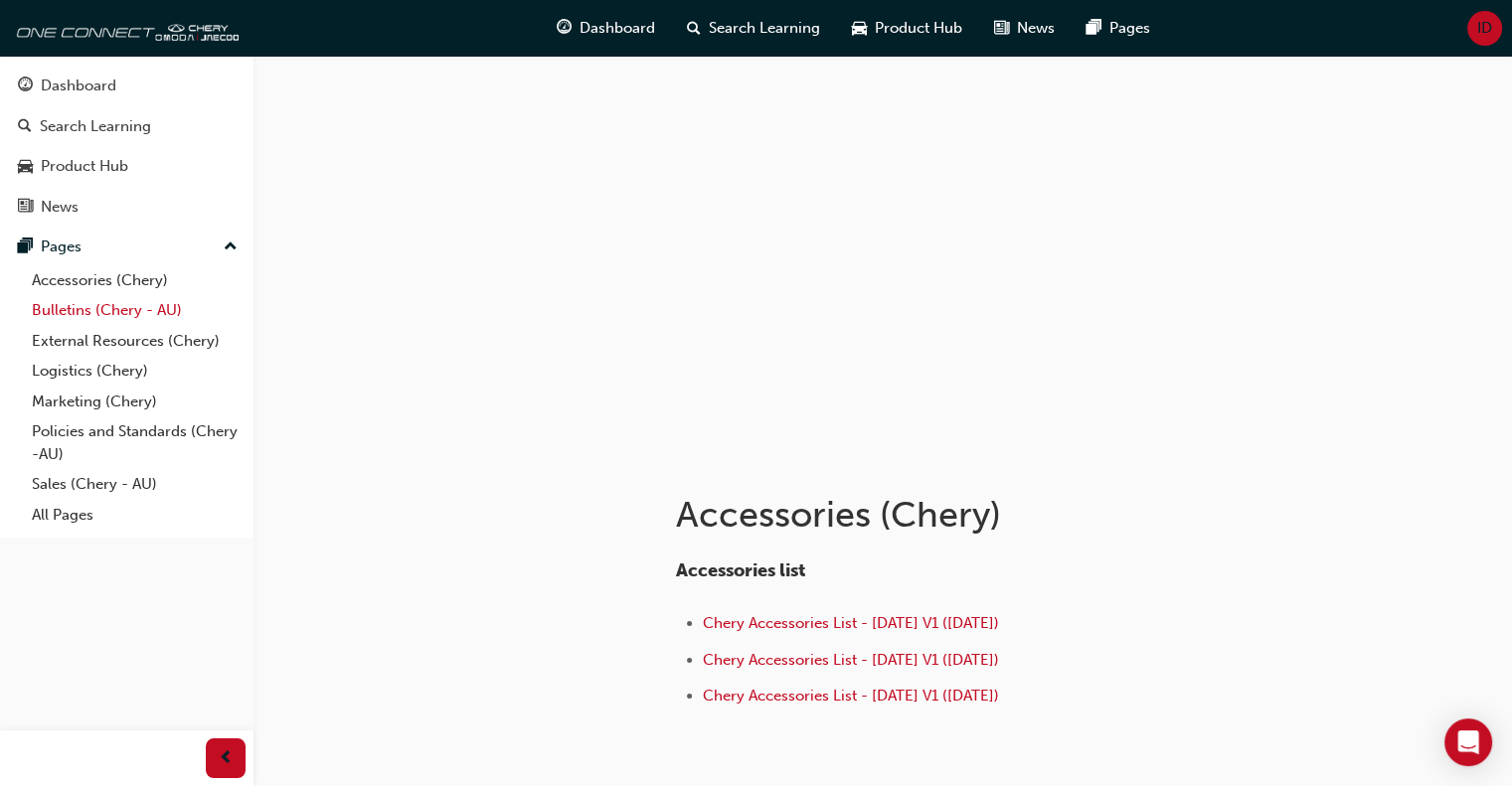 click on "Bulletins (Chery - AU)" at bounding box center (134, 310) 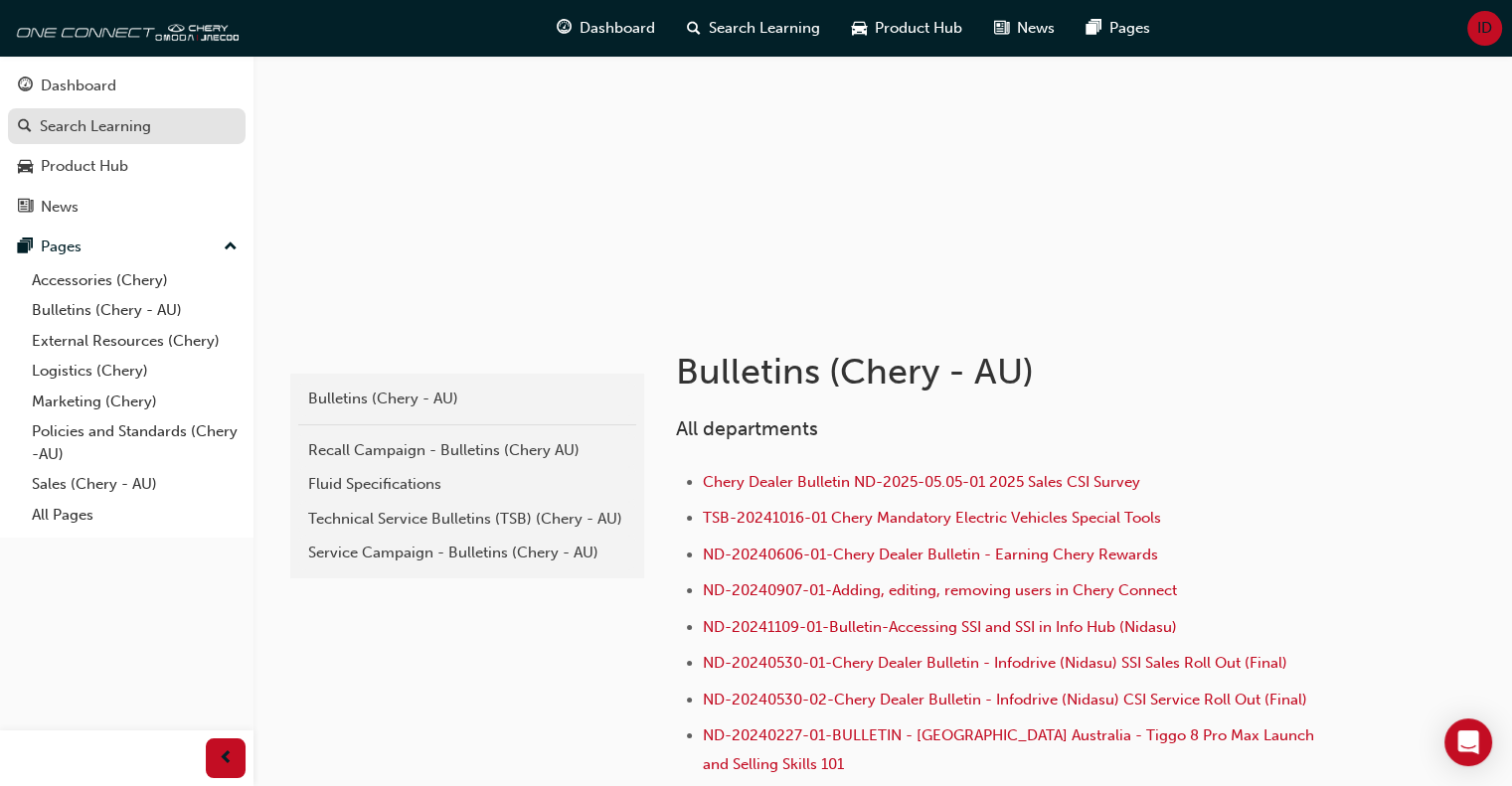 scroll, scrollTop: 99, scrollLeft: 0, axis: vertical 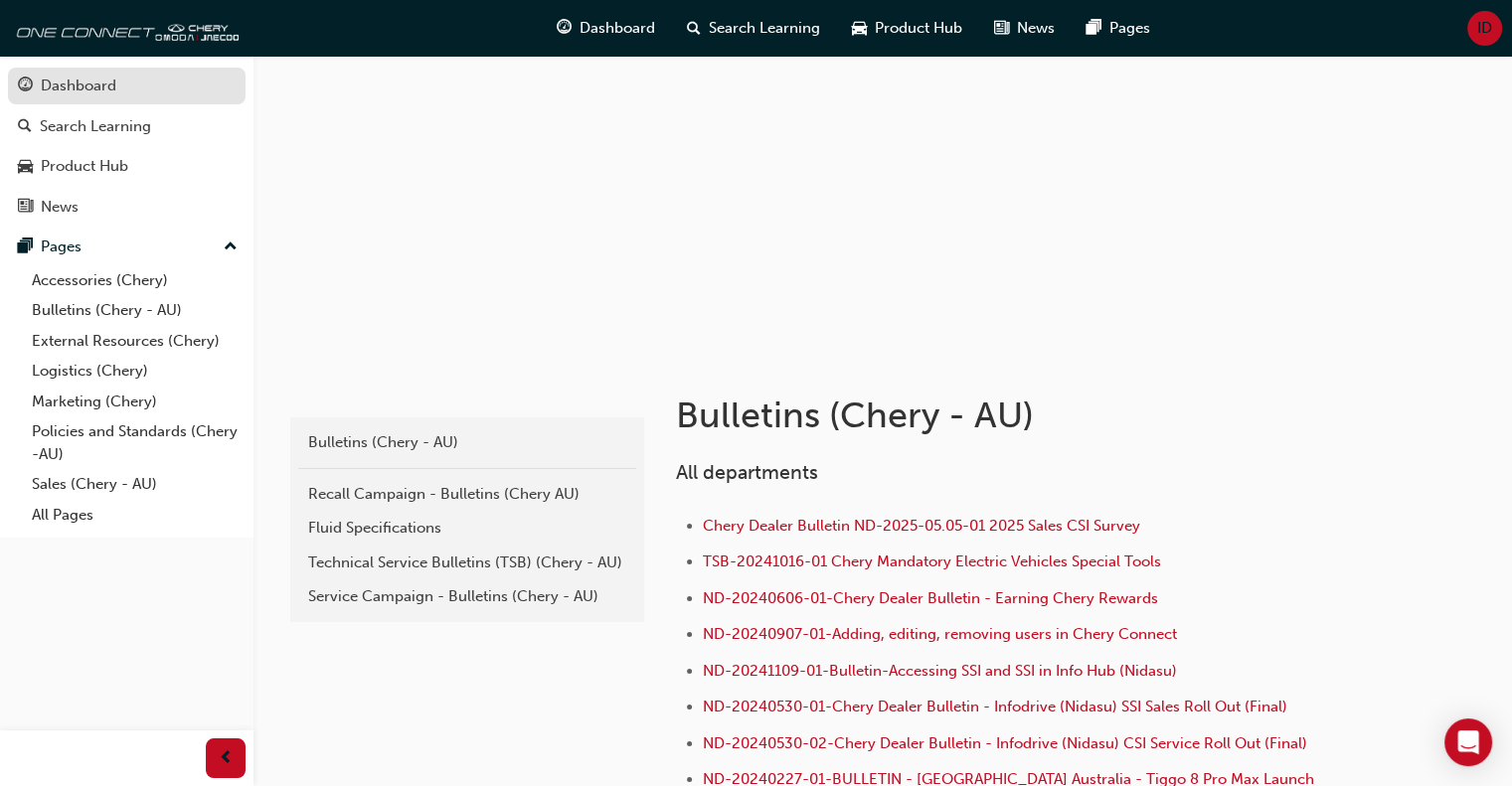 click on "Dashboard" at bounding box center (79, 85) 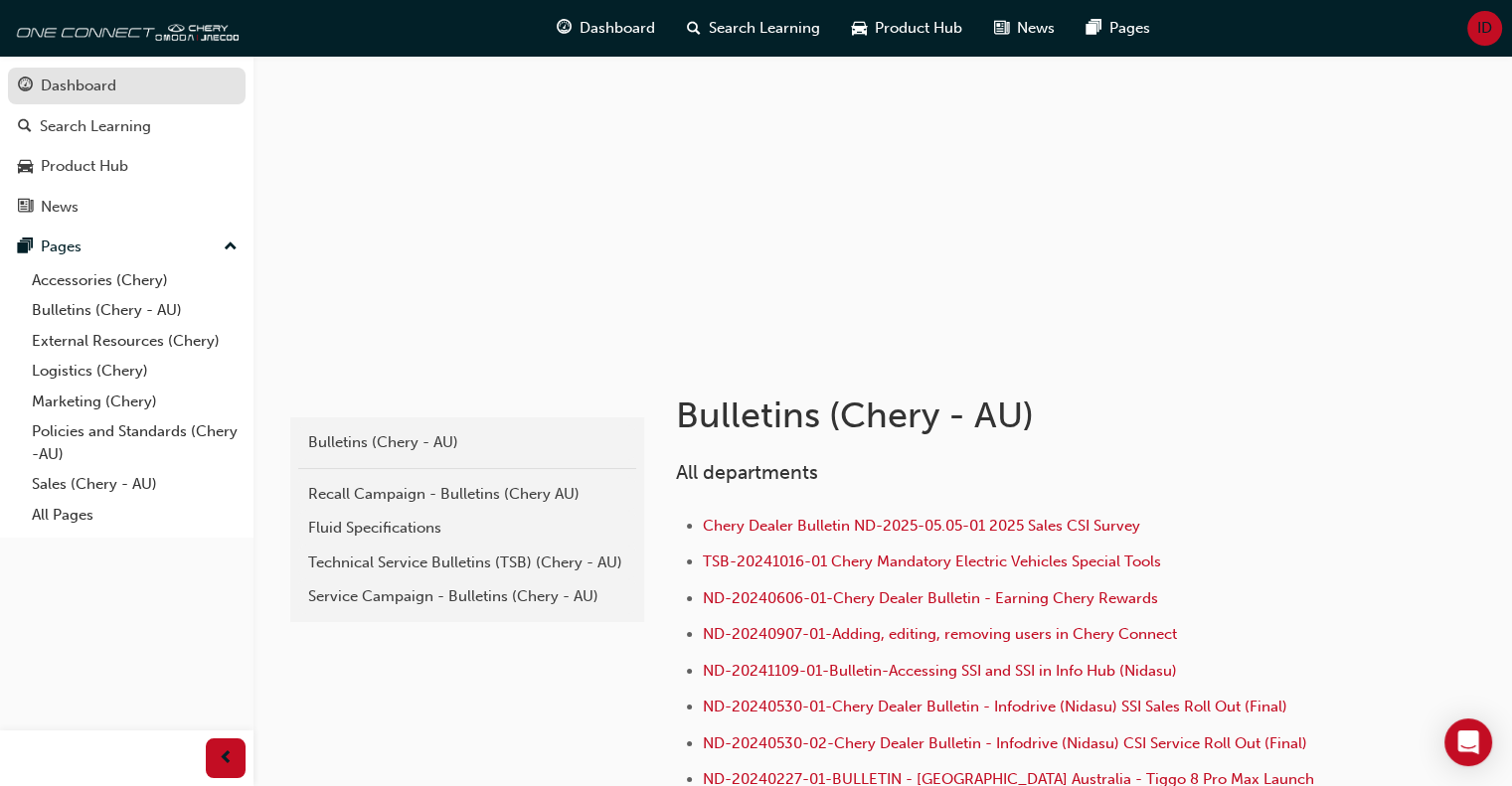 scroll, scrollTop: 0, scrollLeft: 0, axis: both 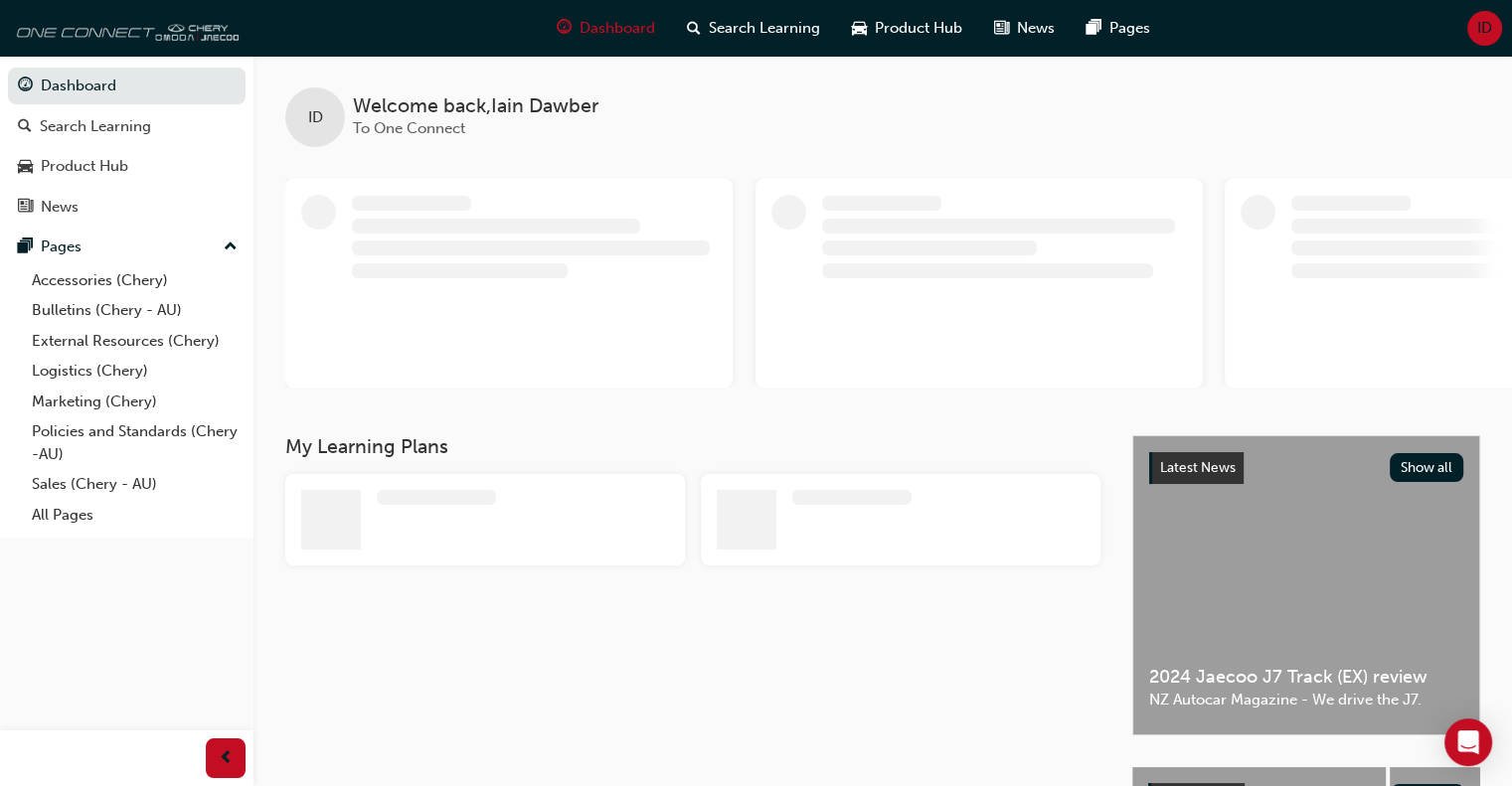 click at bounding box center [124, 28] 